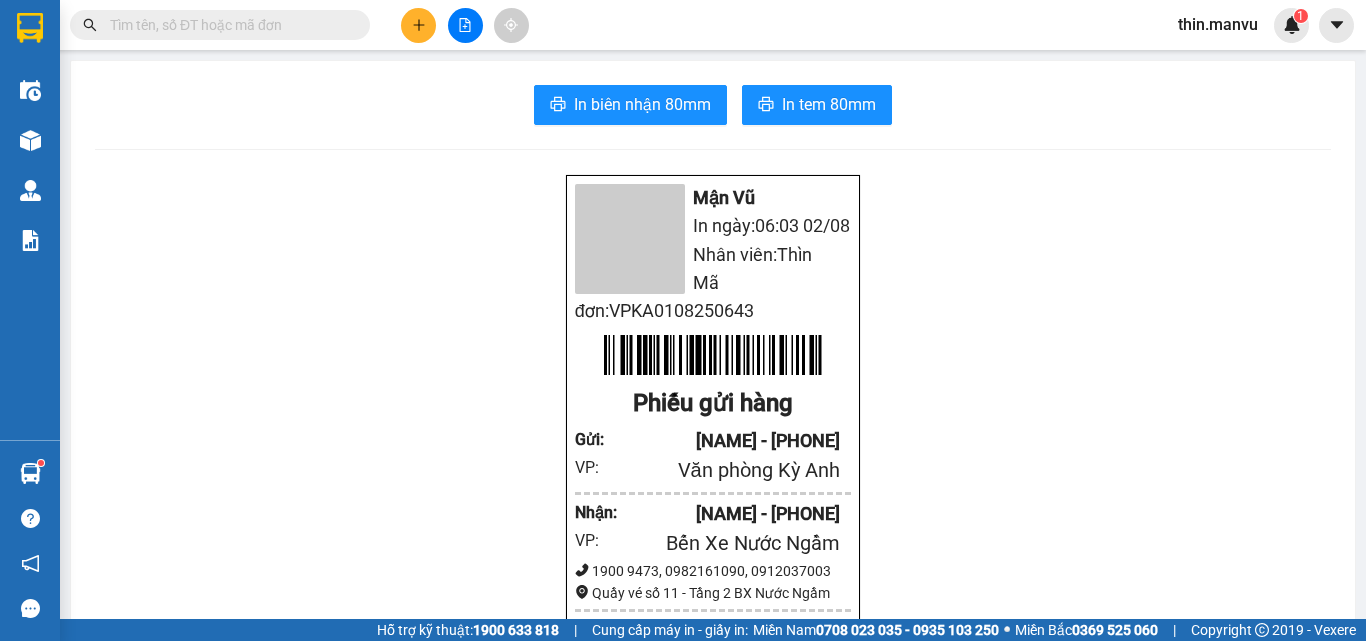 click at bounding box center [228, 25] 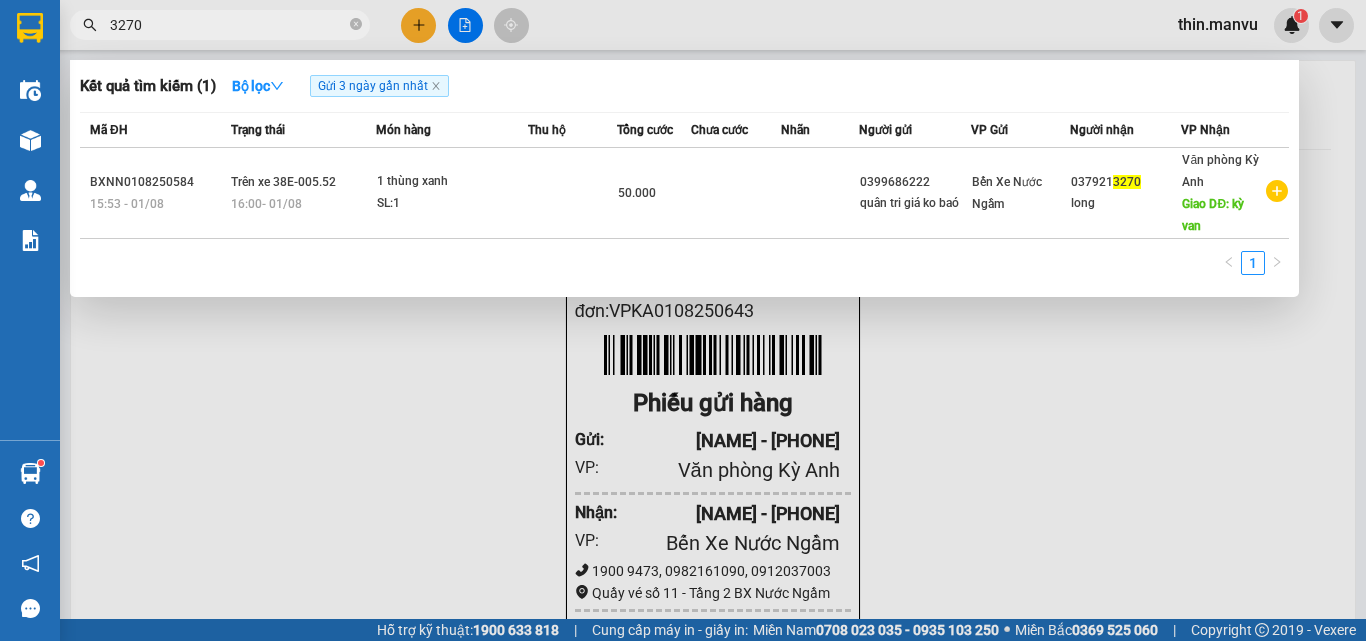 type on "3270" 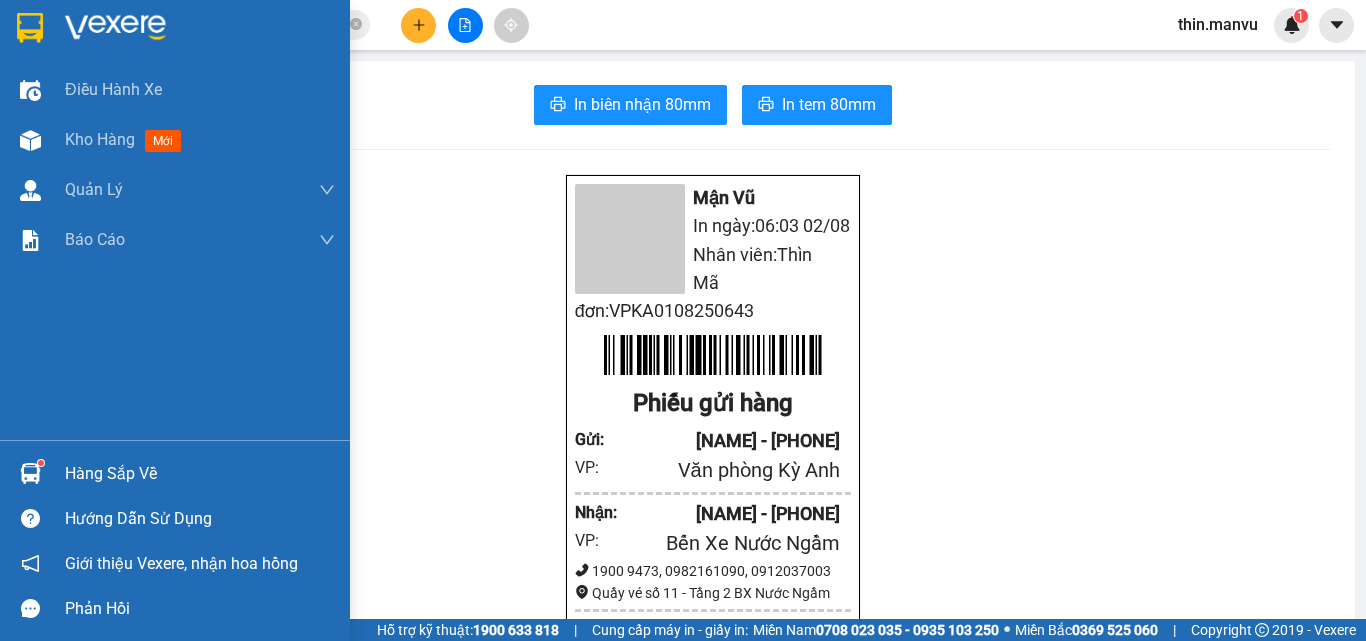 click at bounding box center [115, 28] 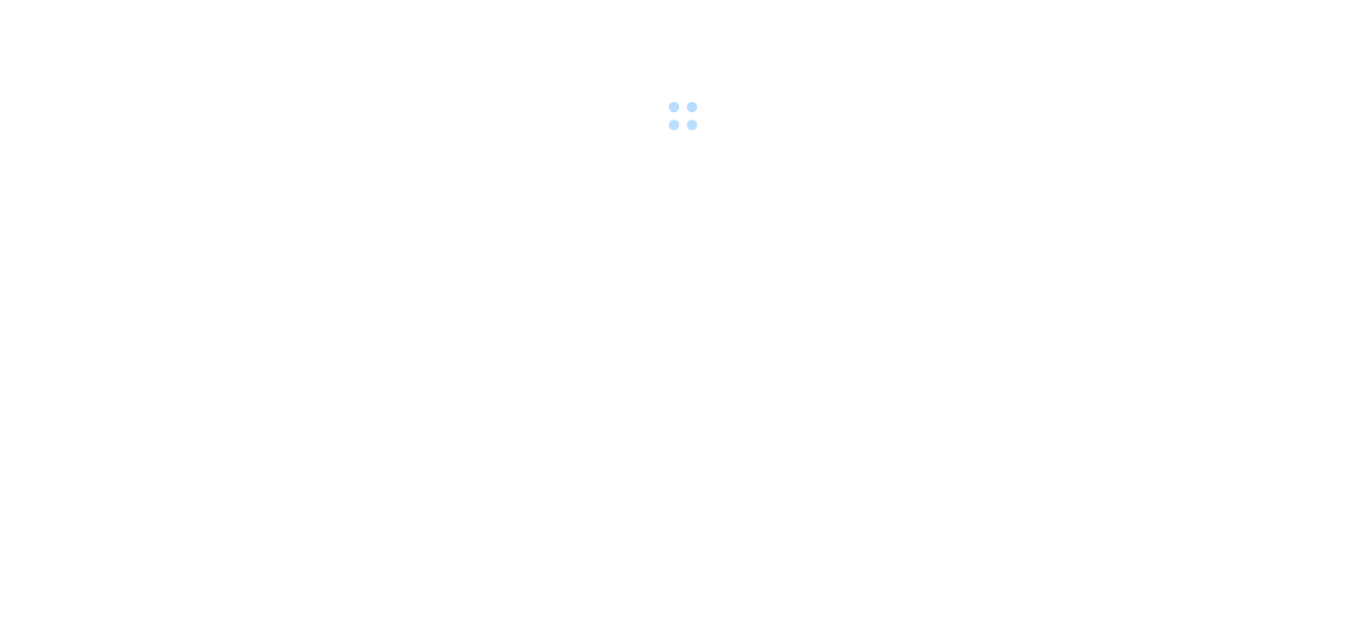 scroll, scrollTop: 0, scrollLeft: 0, axis: both 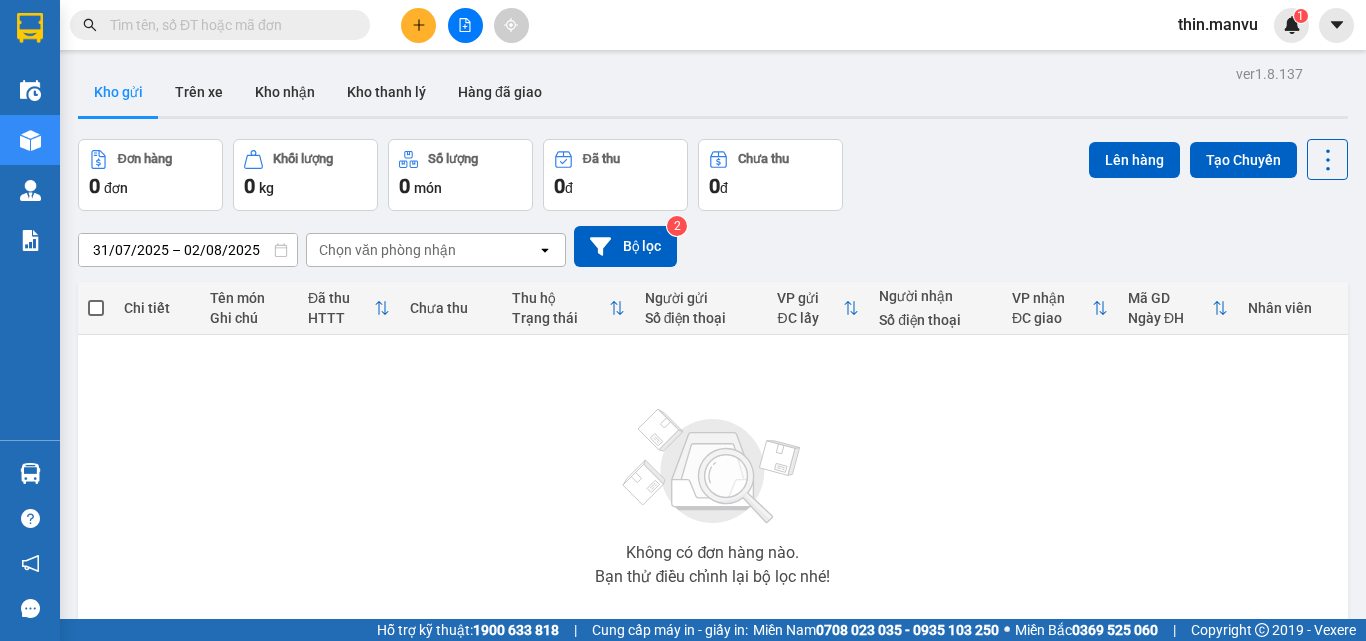 click 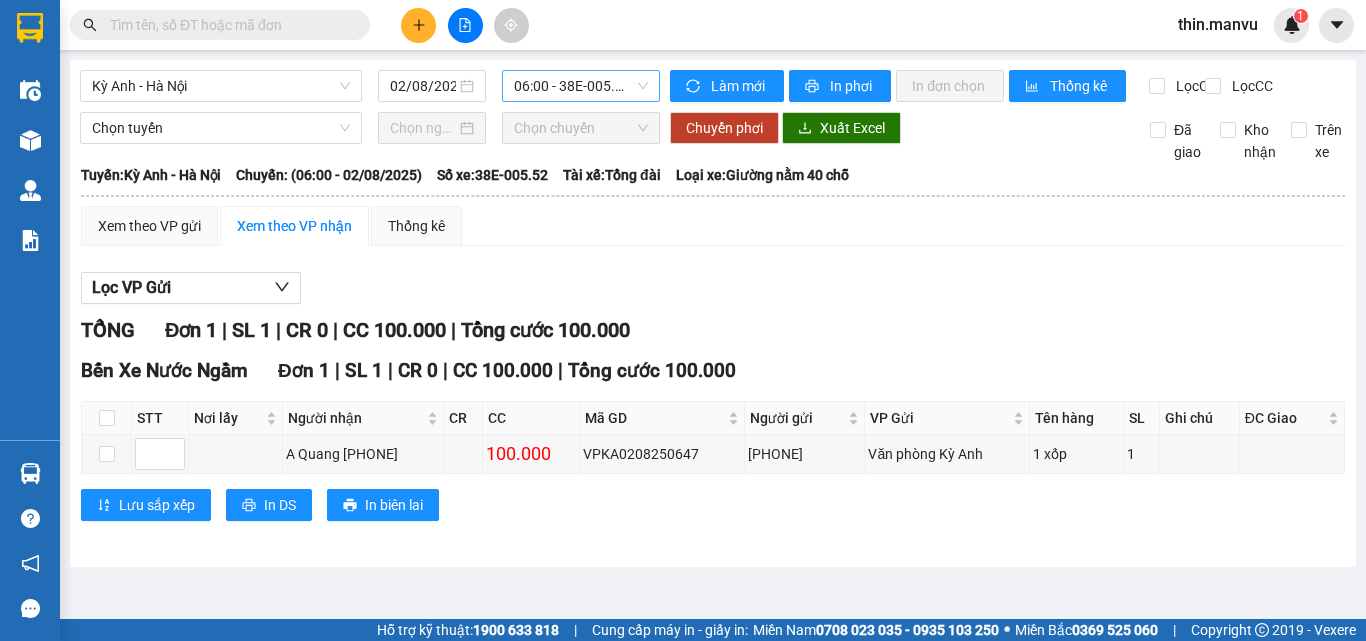 click on "06:00     - 38E-005.52" at bounding box center [581, 86] 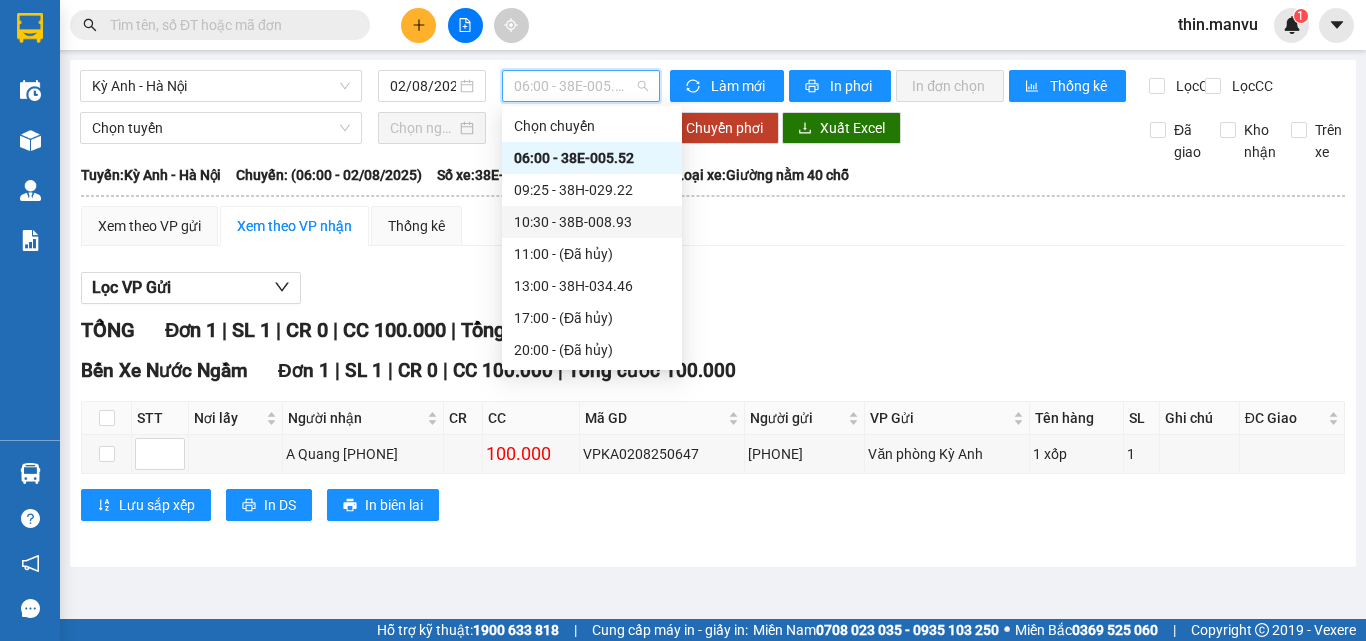 click on "10:30     - 38B-008.93" at bounding box center (592, 222) 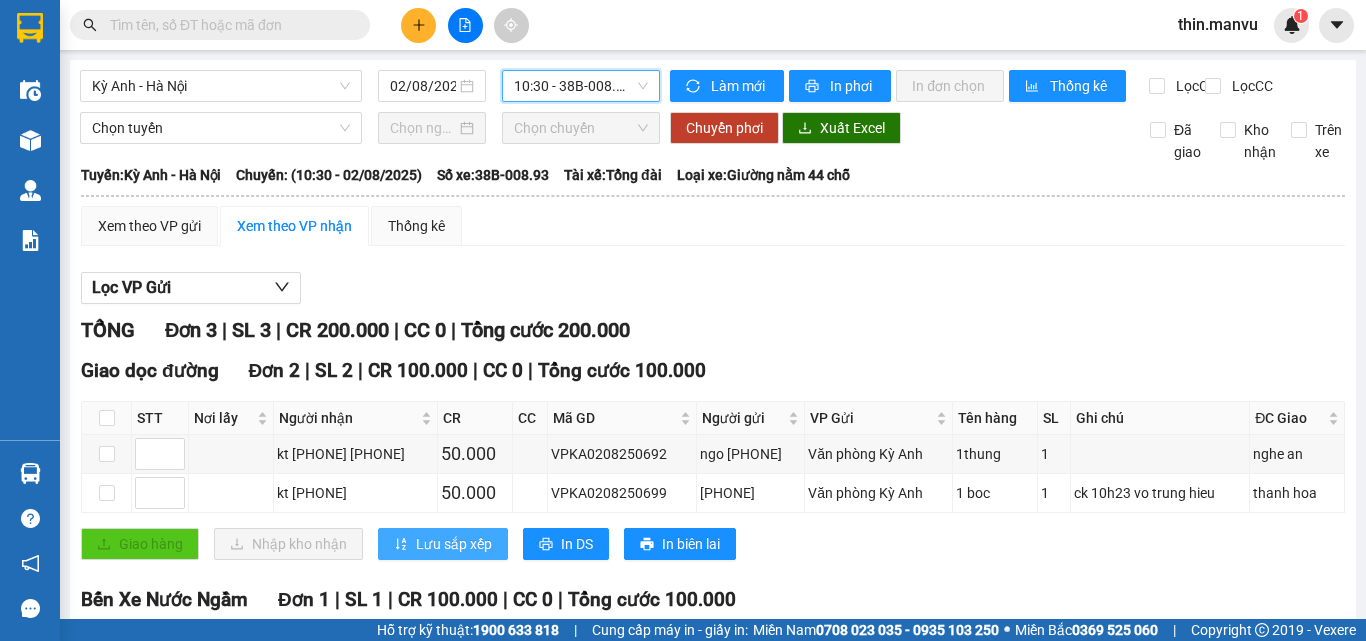 scroll, scrollTop: 204, scrollLeft: 0, axis: vertical 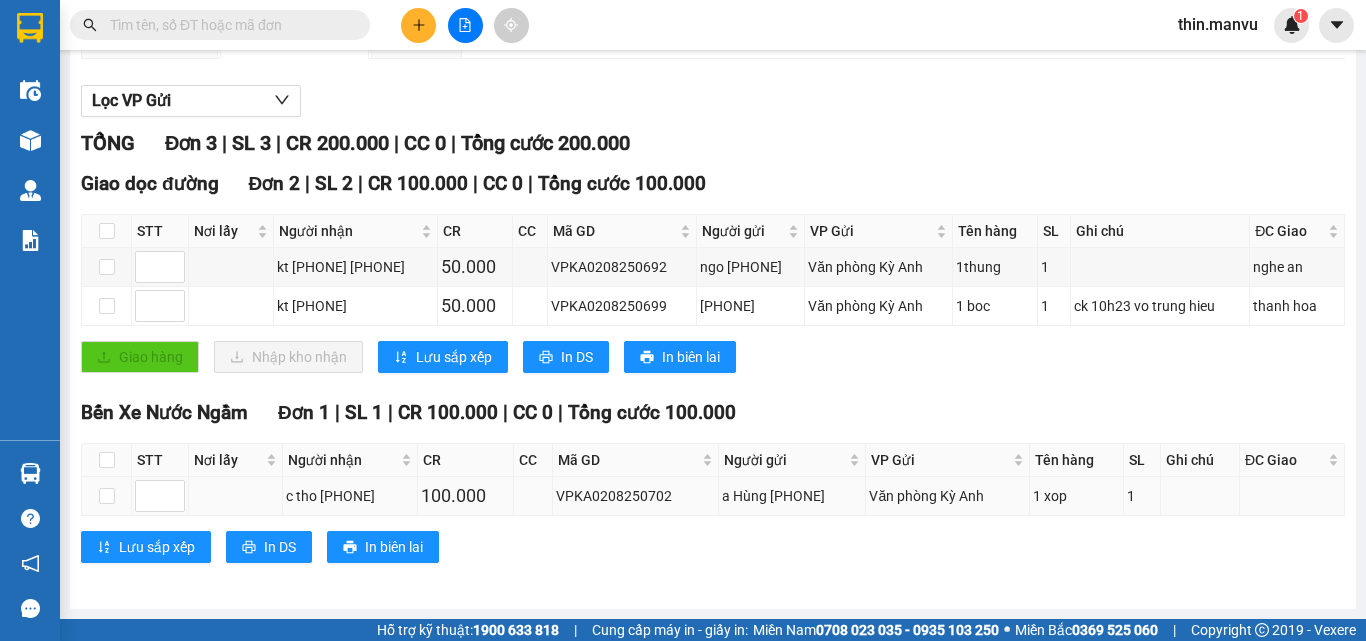 click on "c tho [PHONE]" at bounding box center (349, 496) 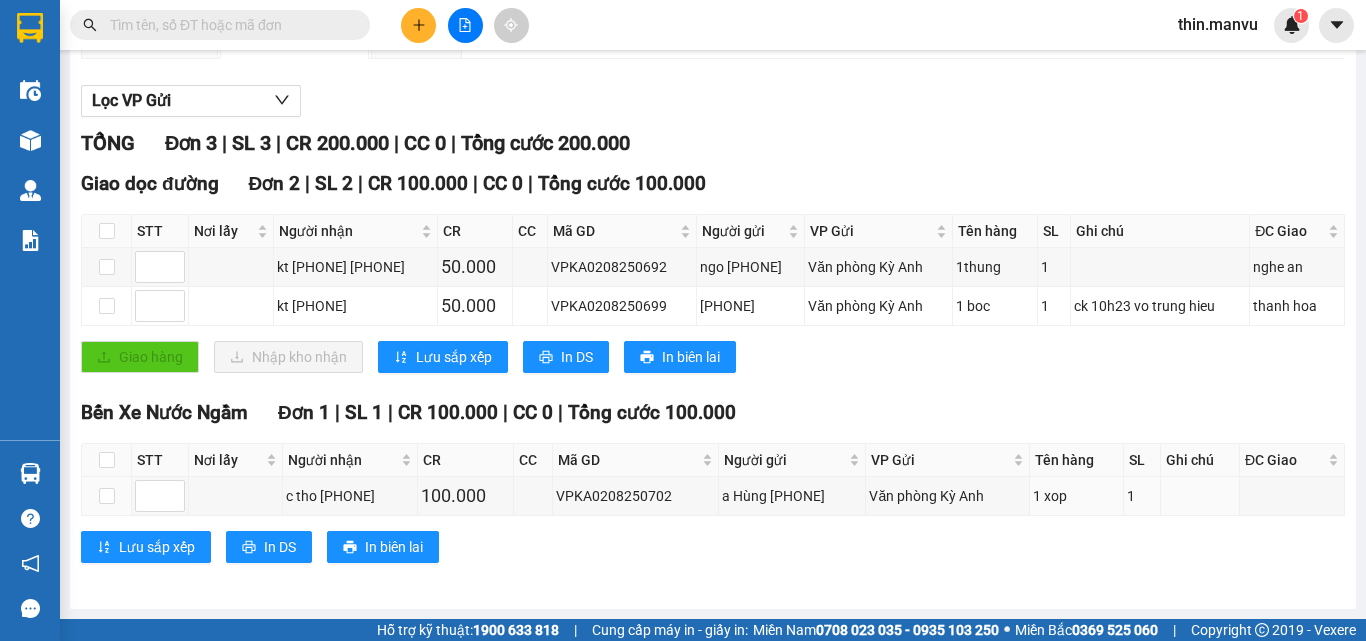 copy on "0964110463" 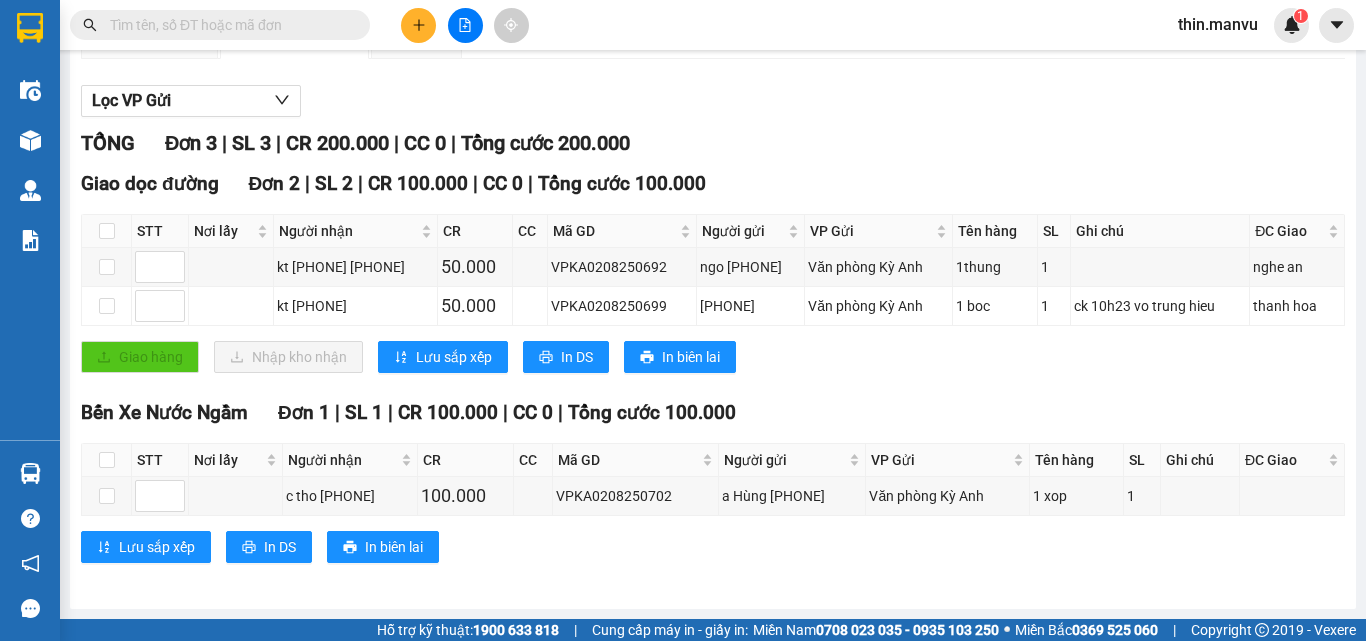 click at bounding box center (228, 25) 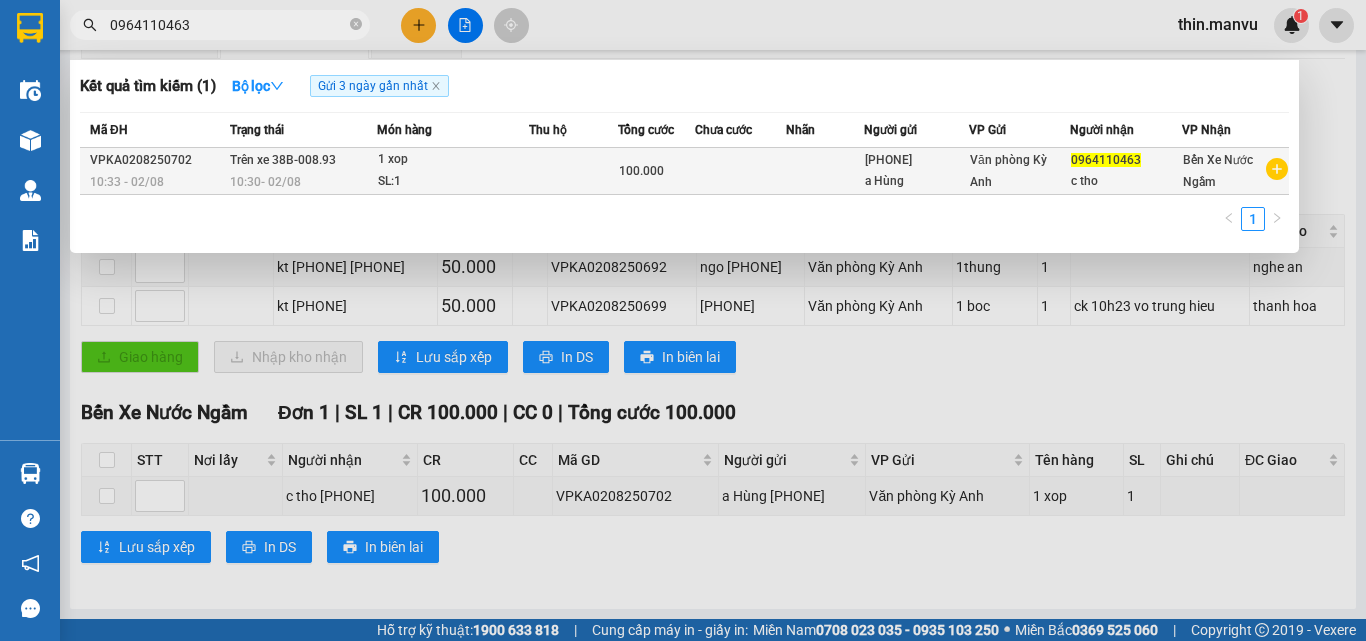 type on "0964110463" 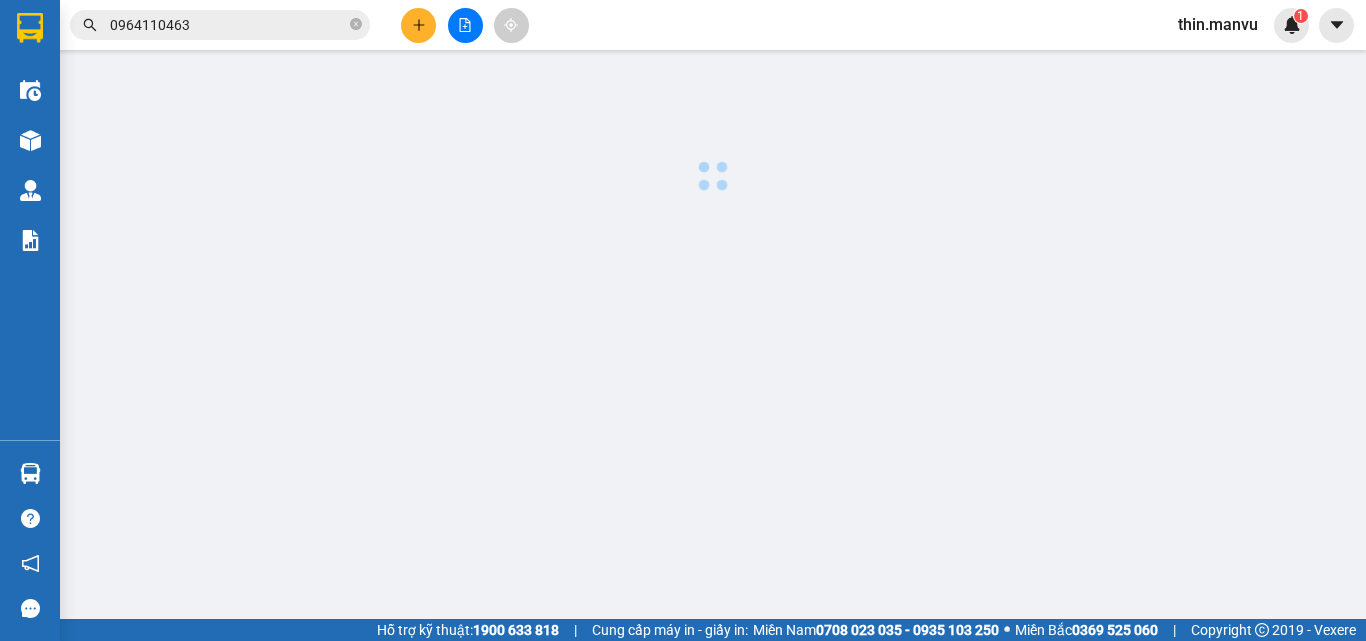 scroll, scrollTop: 0, scrollLeft: 0, axis: both 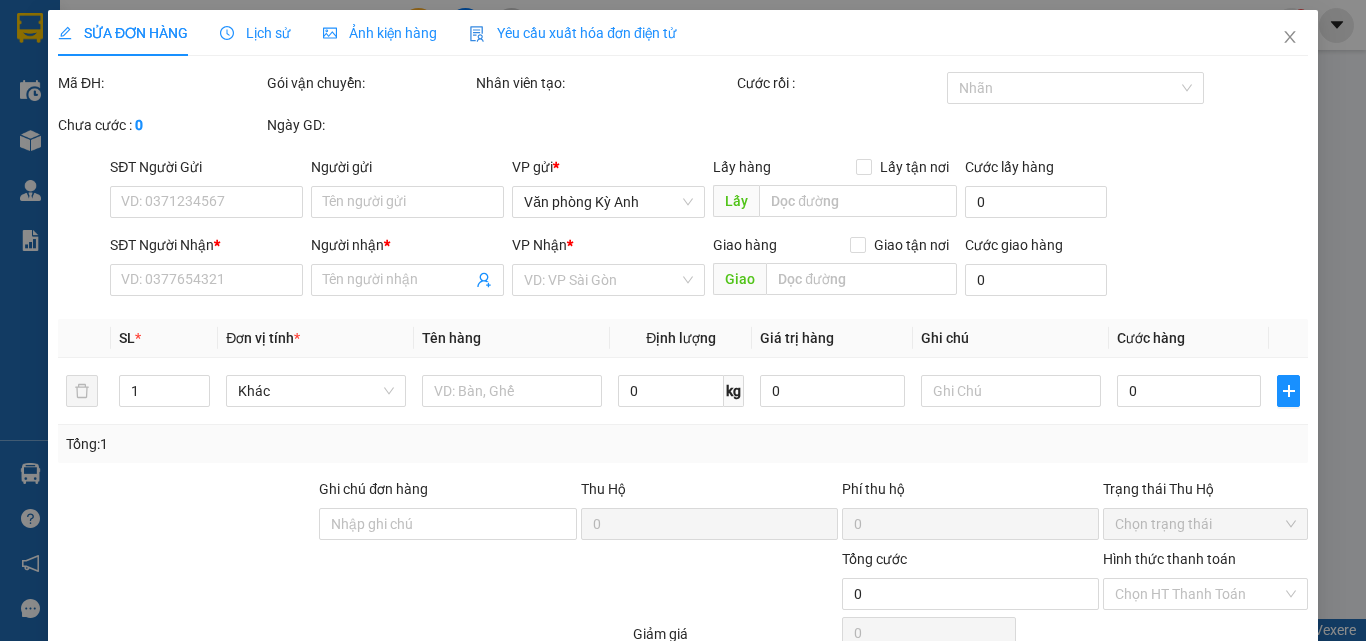 type on "0869155395" 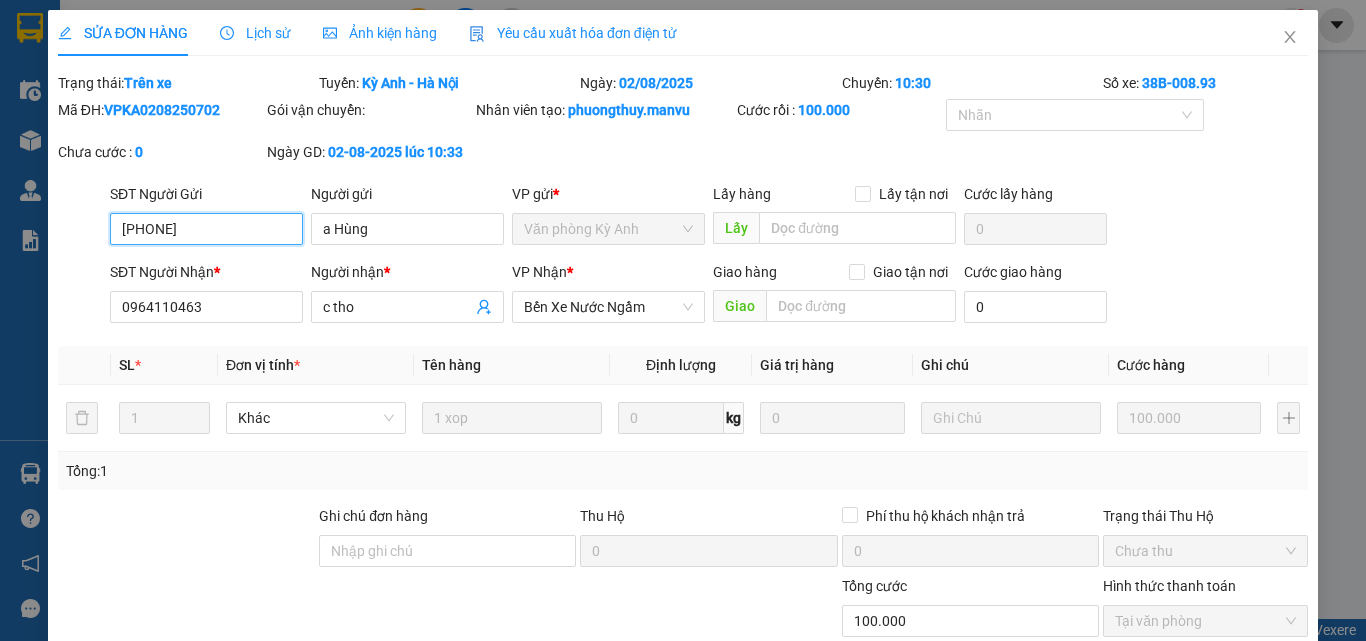 scroll, scrollTop: 232, scrollLeft: 0, axis: vertical 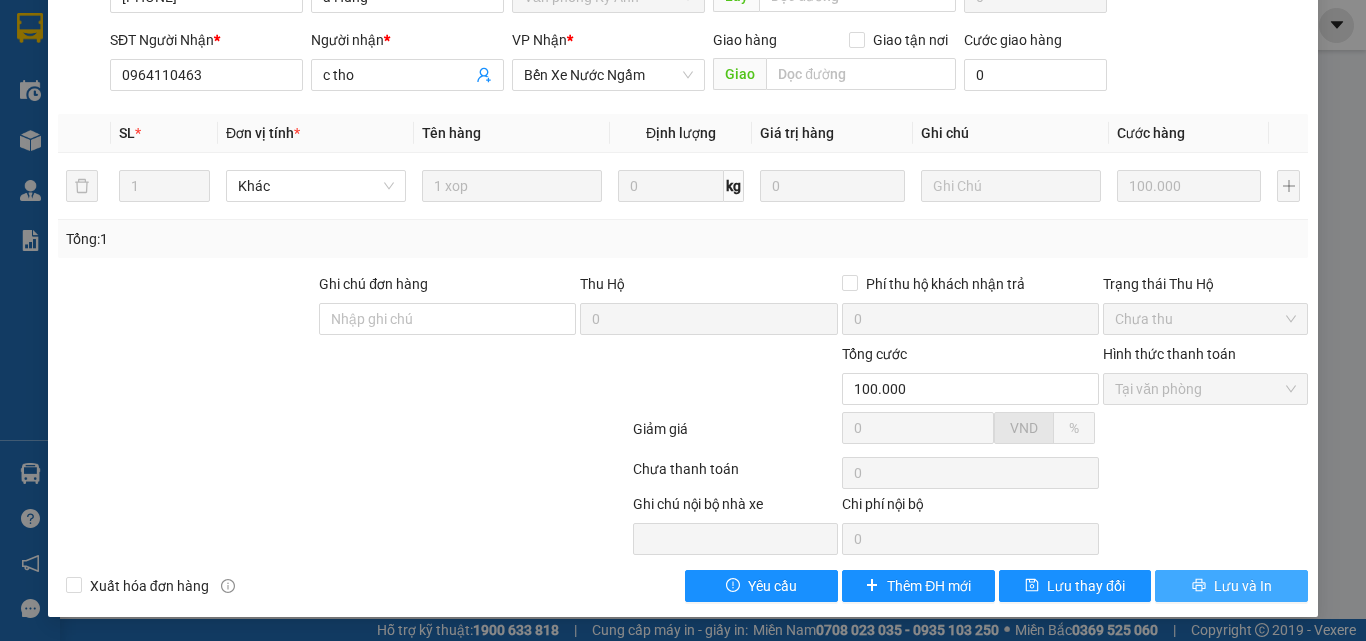 click on "Lưu và In" at bounding box center [1231, 586] 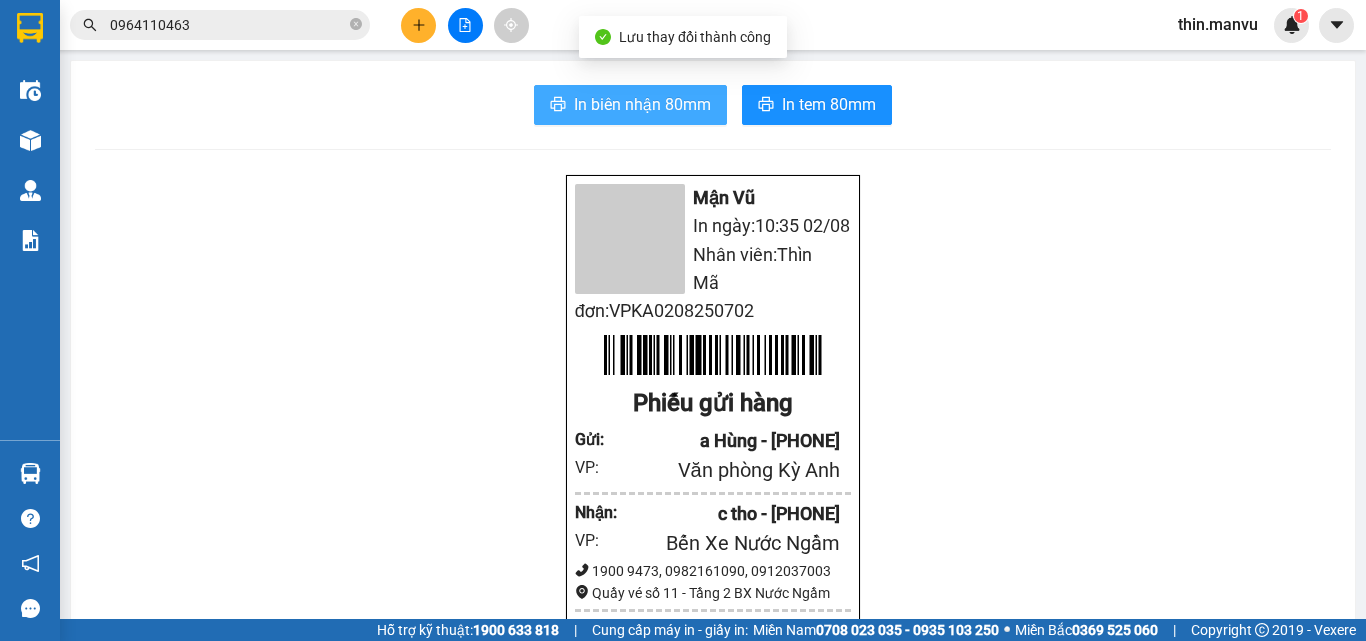 click on "In biên nhận 80mm" at bounding box center (642, 104) 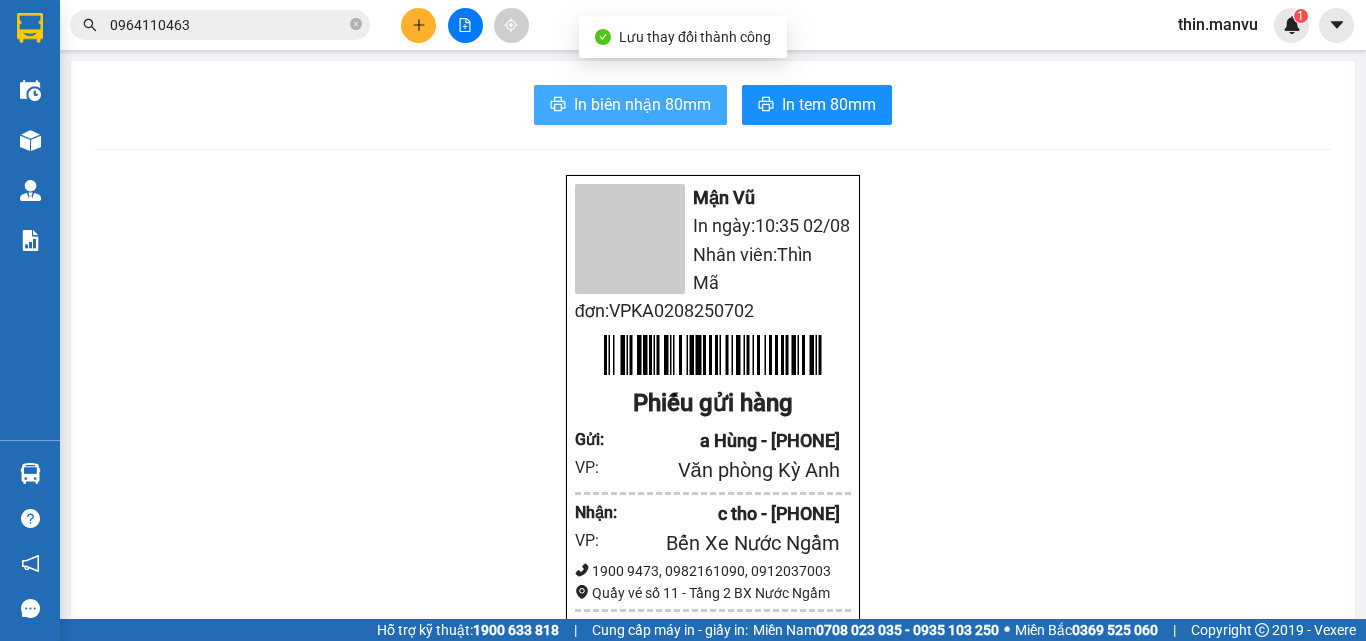 scroll, scrollTop: 0, scrollLeft: 0, axis: both 